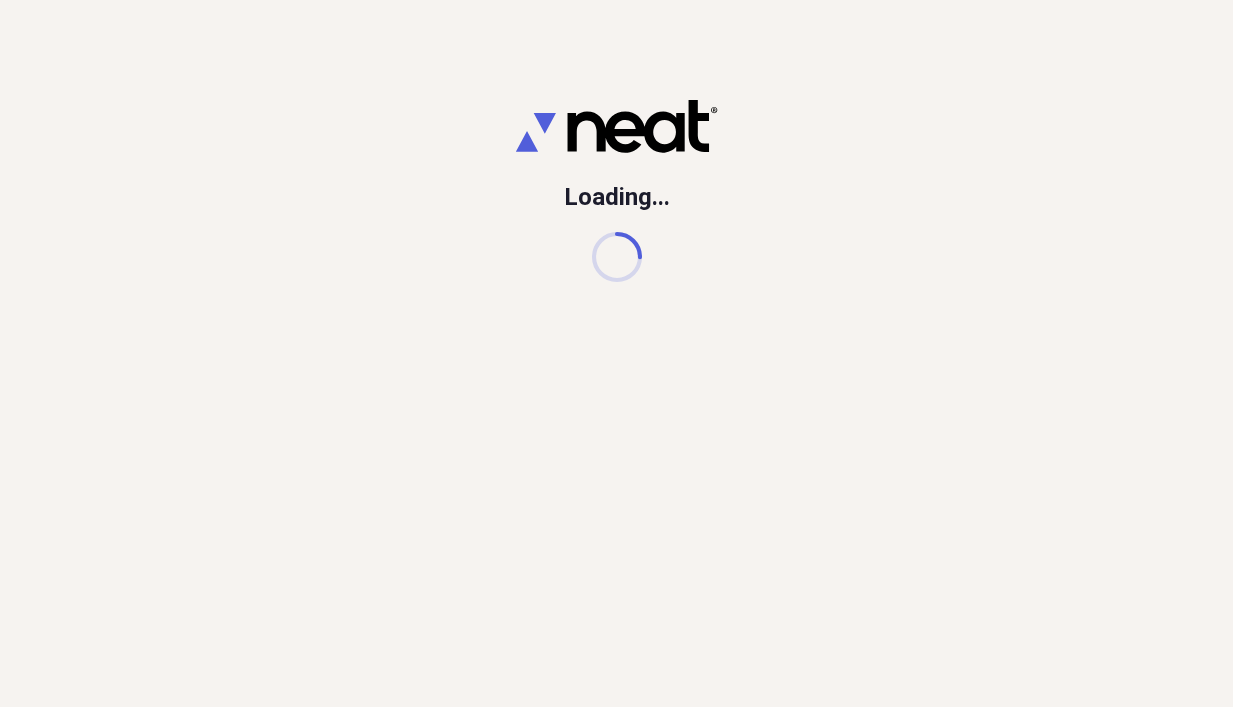 scroll, scrollTop: 0, scrollLeft: 0, axis: both 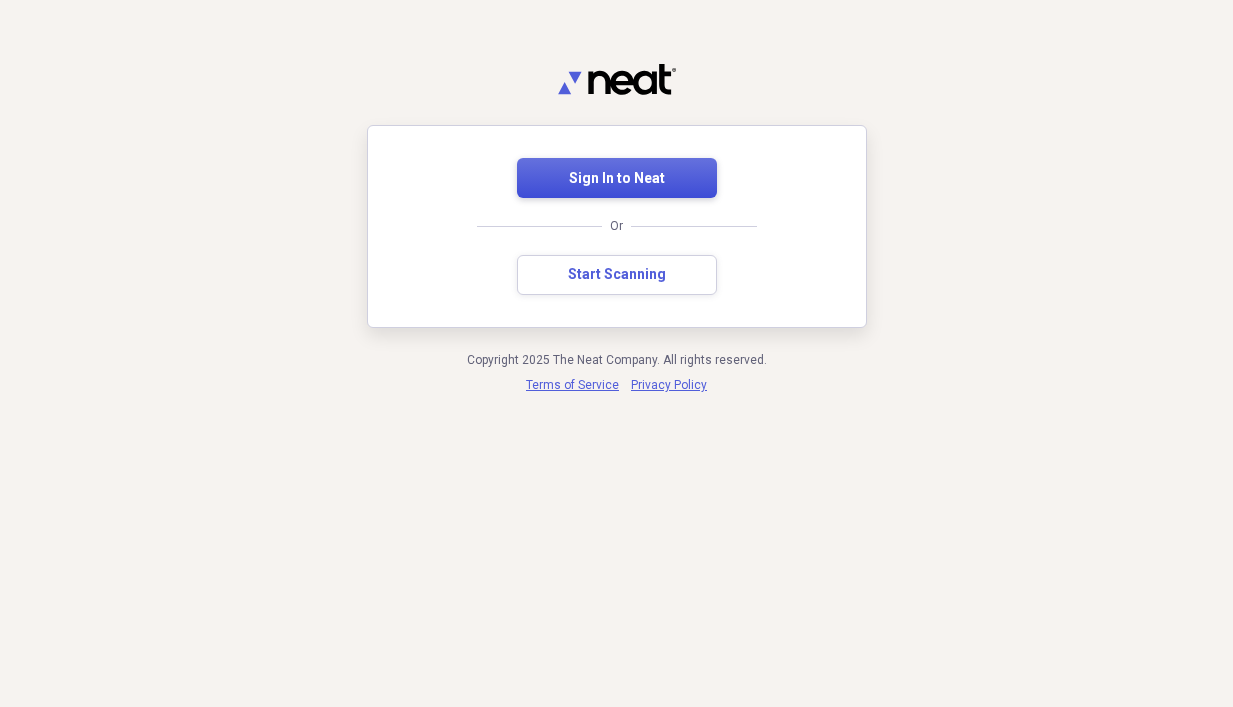 click on "Sign In to Neat" at bounding box center (617, 178) 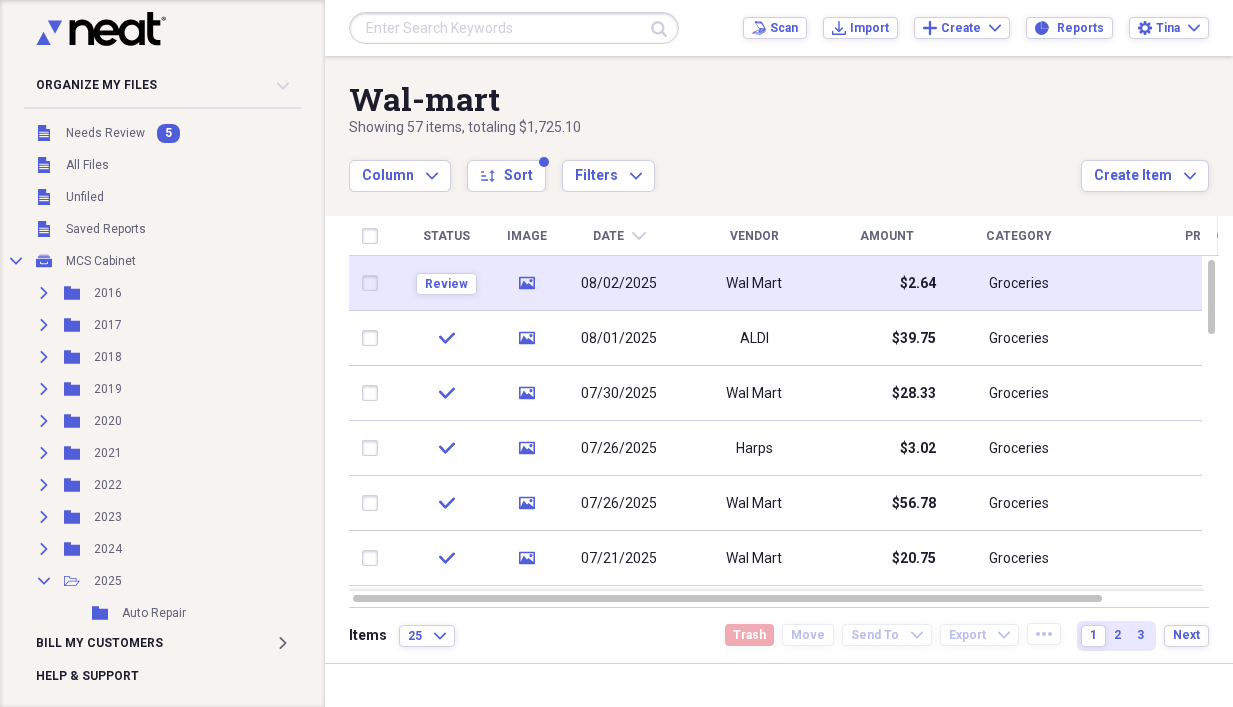 click on "08/02/2025" at bounding box center [619, 284] 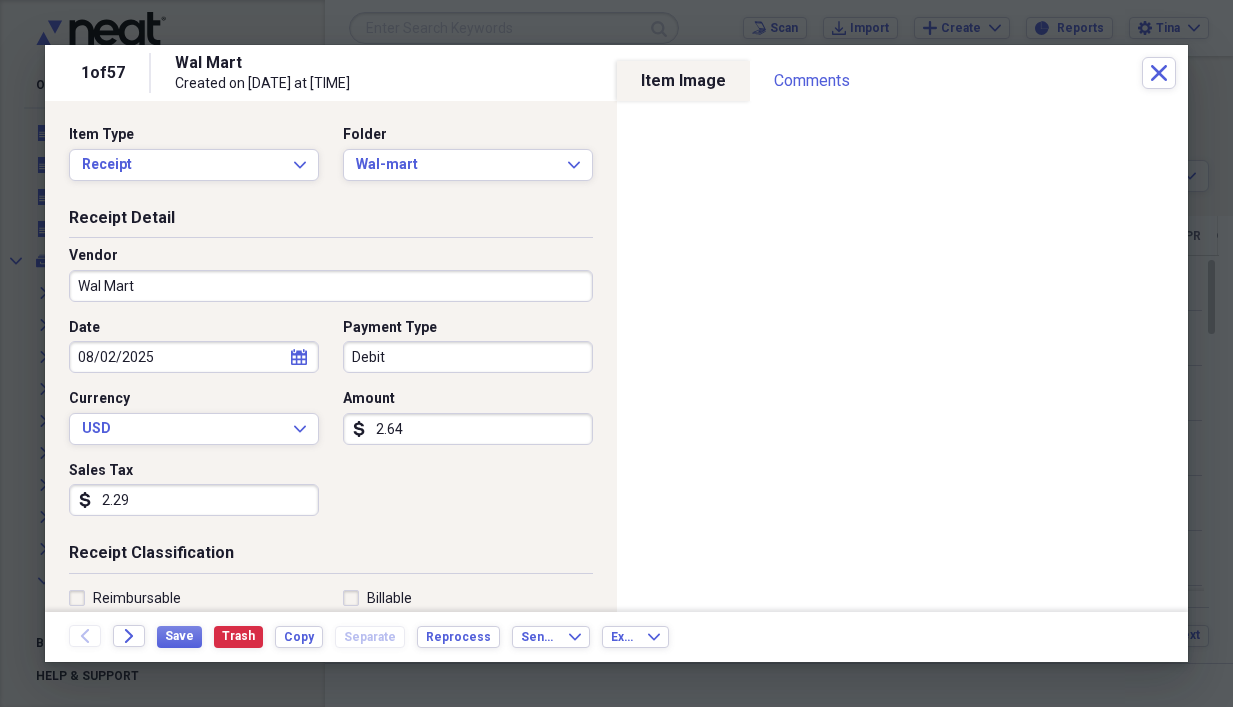 click on "2.64" at bounding box center [468, 429] 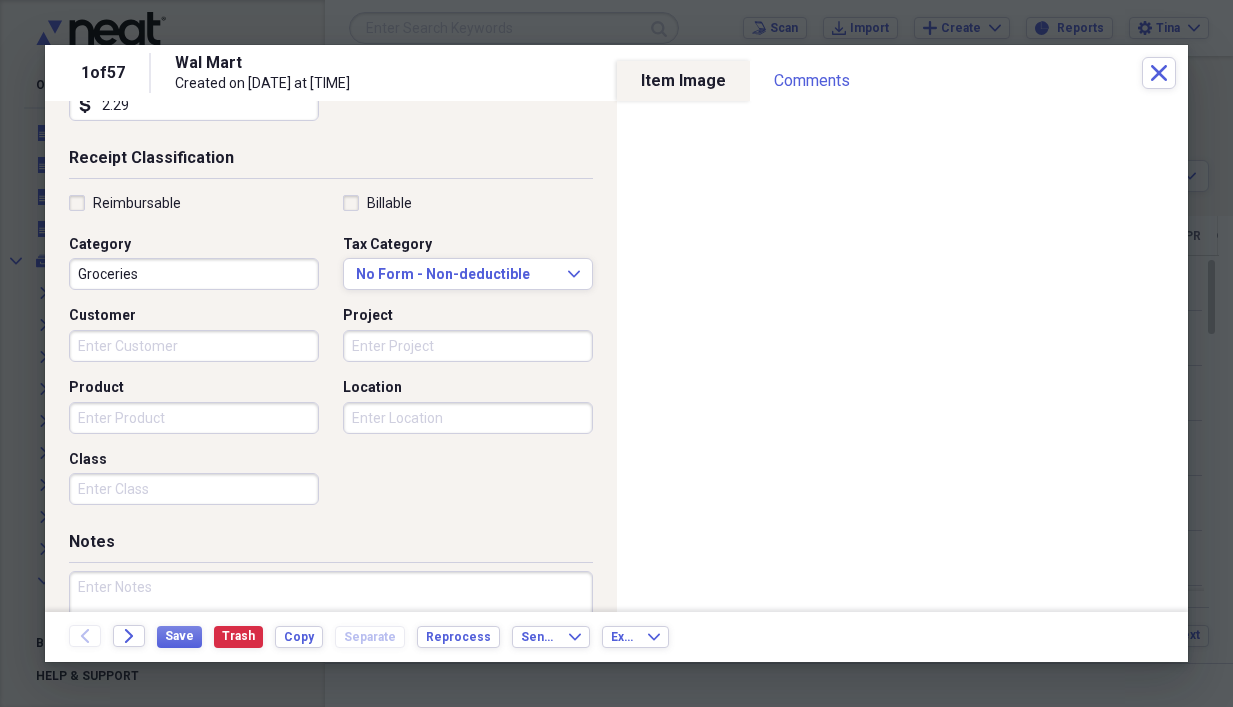 scroll, scrollTop: 400, scrollLeft: 0, axis: vertical 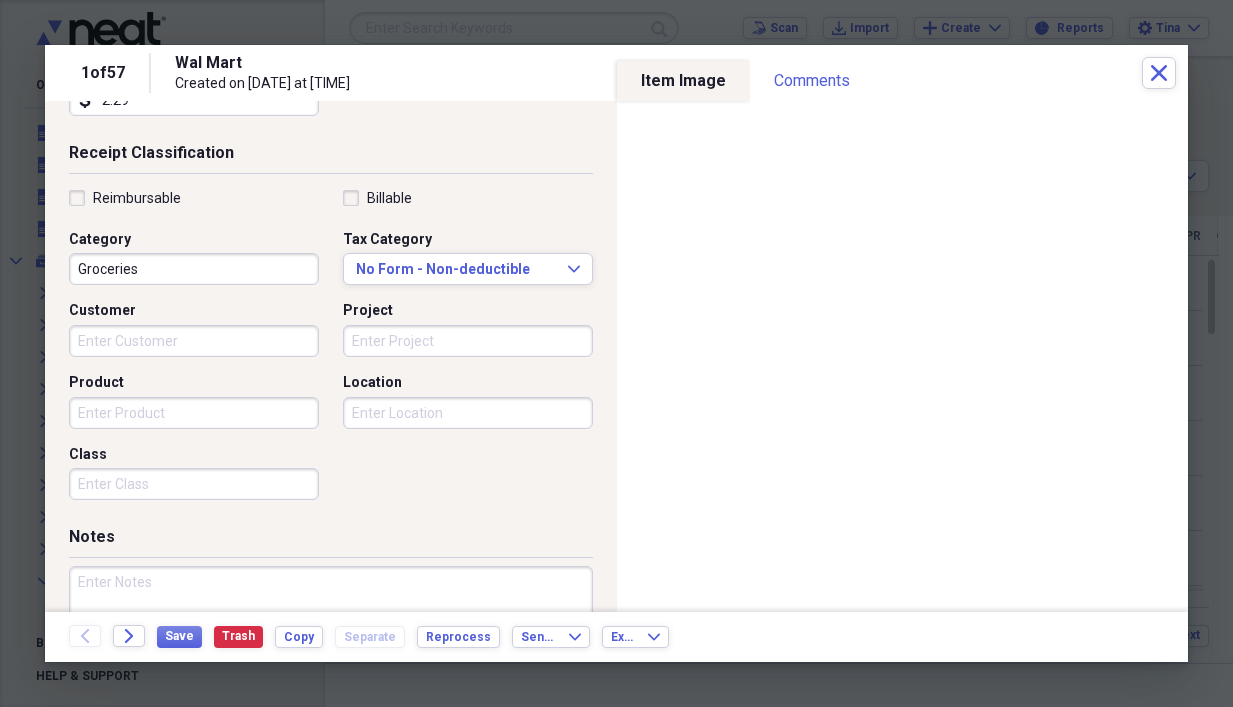 type on "37.40" 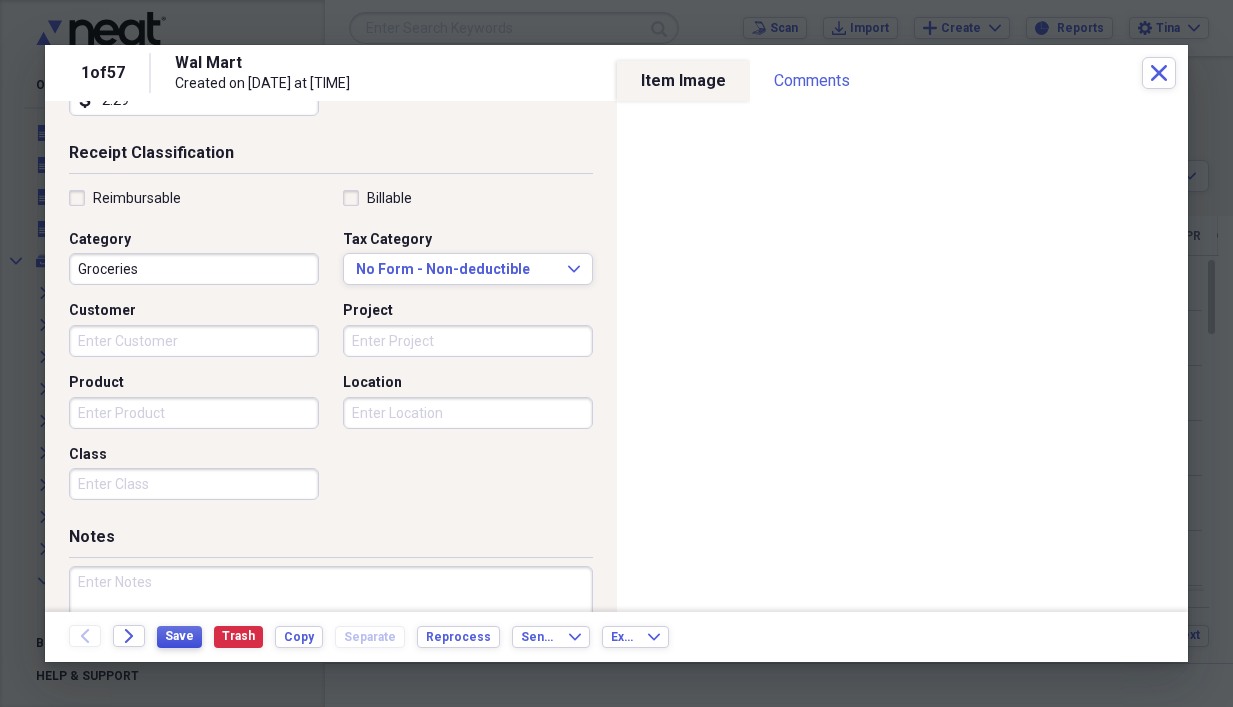 click on "Back Forward Save Trash Copy Separate Reprocess Send To Expand Export Expand" at bounding box center (616, 637) 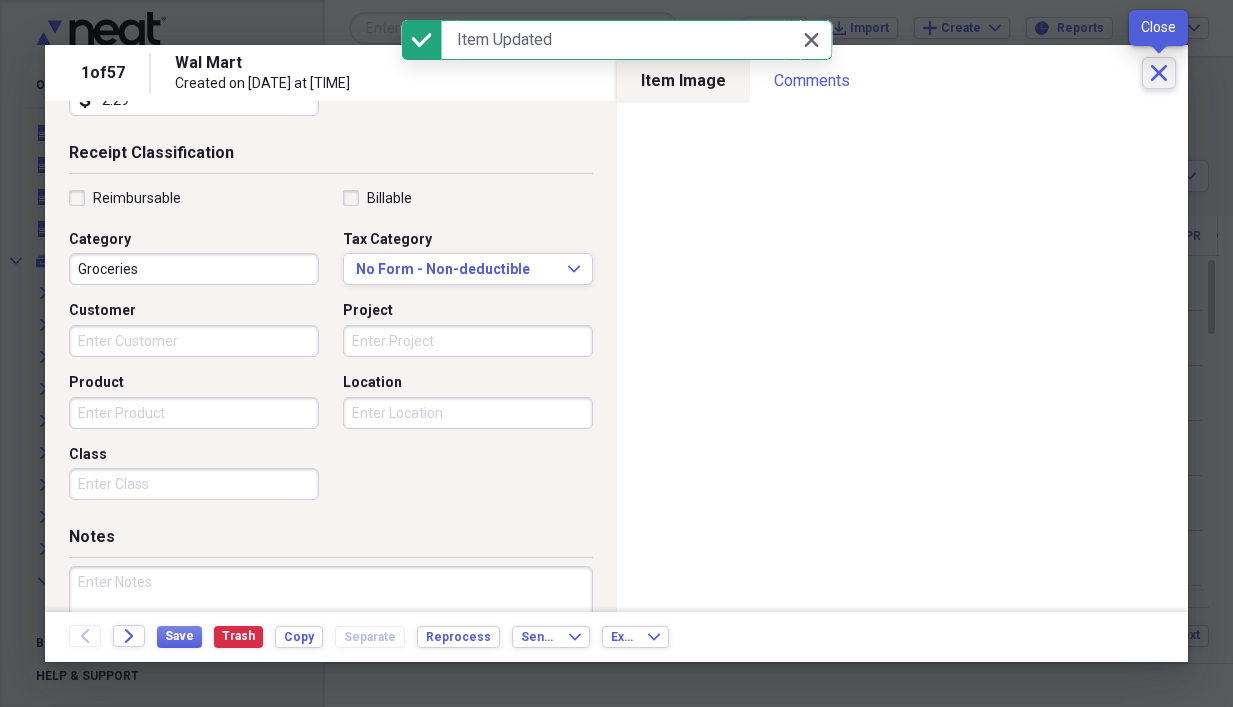 click on "Close" at bounding box center (1159, 73) 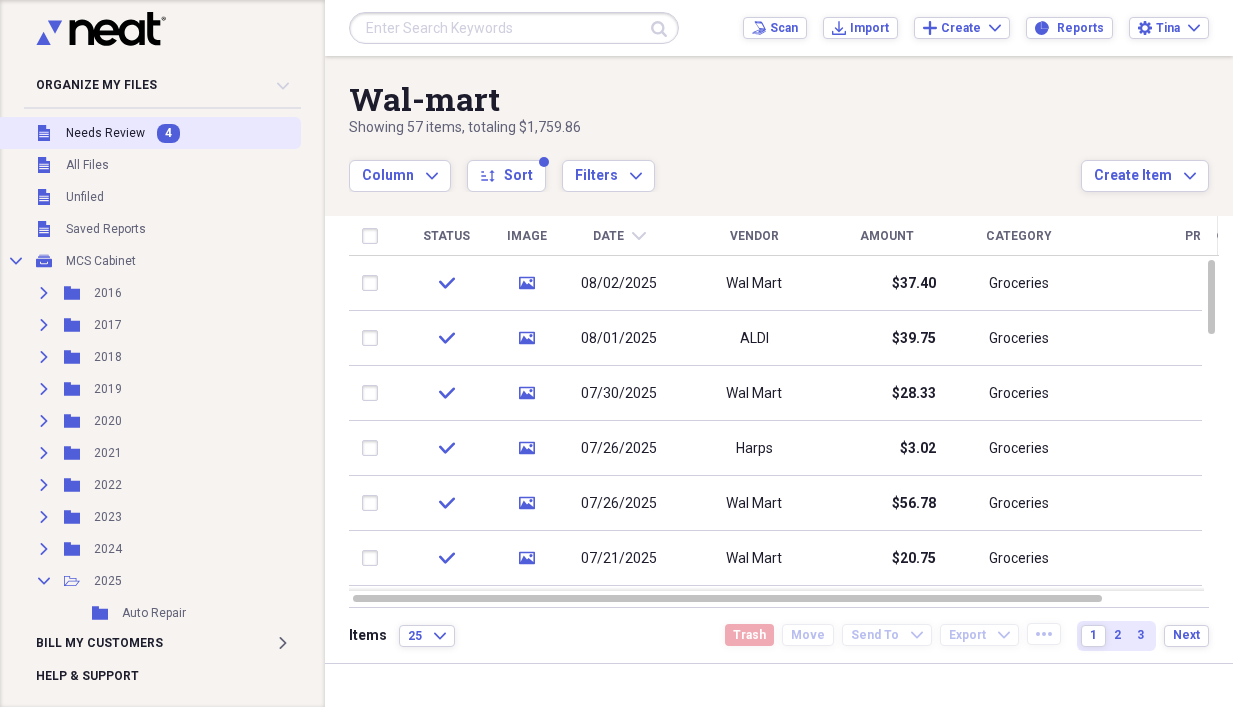 click on "Needs Review" at bounding box center [105, 133] 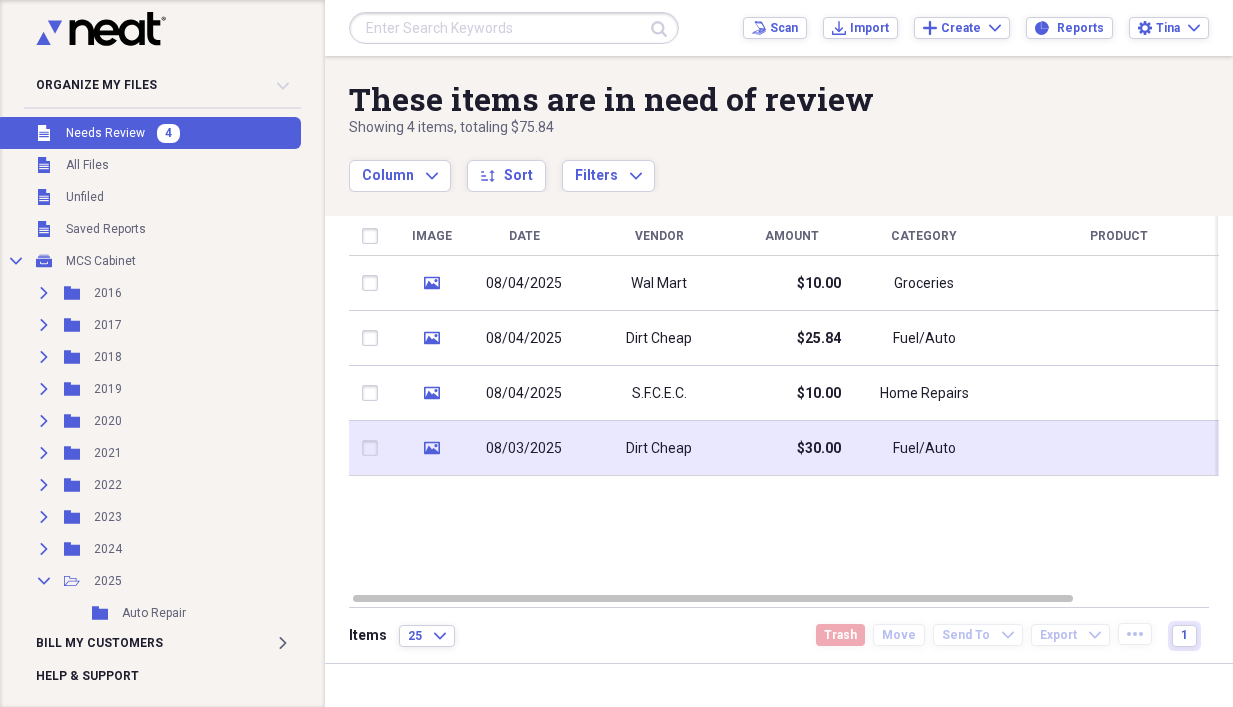 click on "08/03/2025" at bounding box center (524, 449) 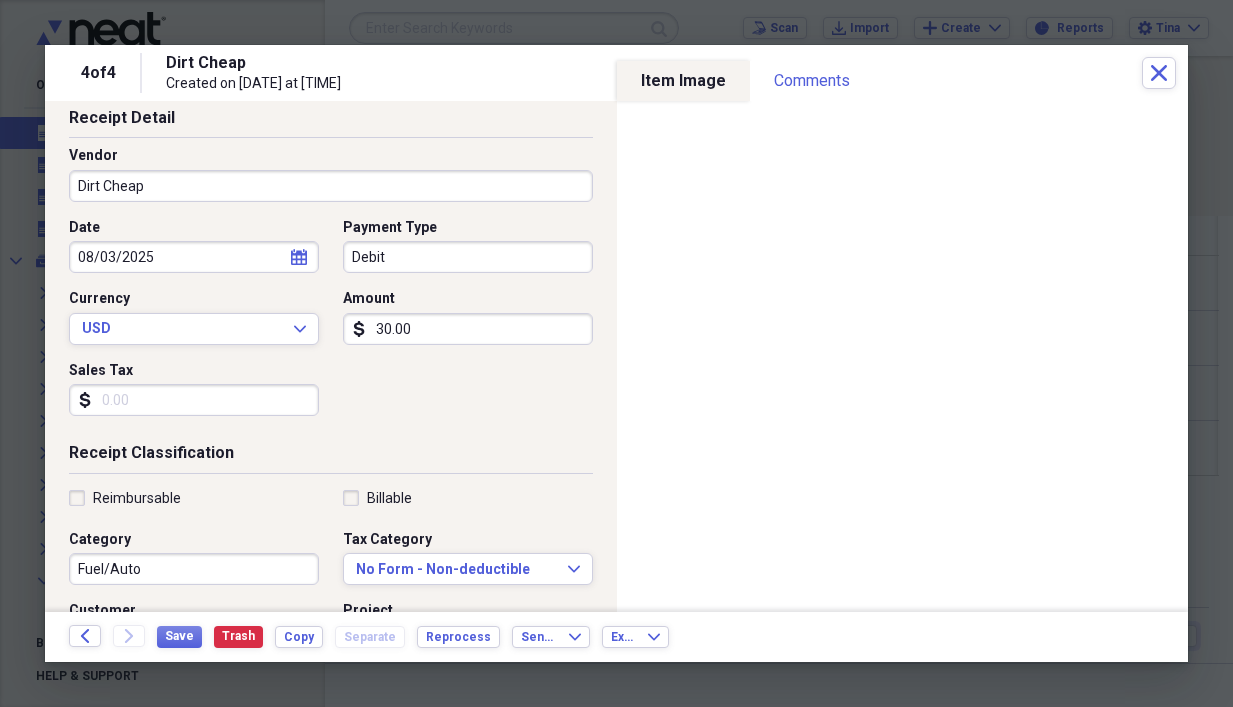 scroll, scrollTop: 200, scrollLeft: 0, axis: vertical 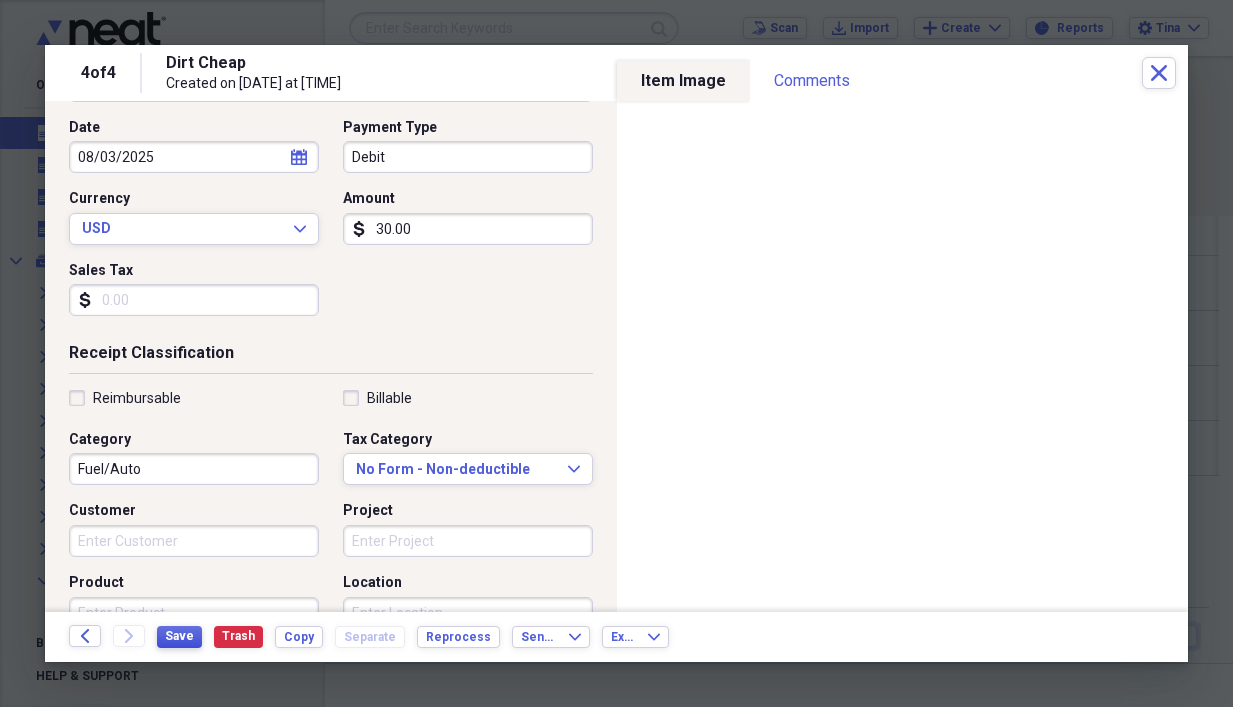 click on "Save" at bounding box center [179, 636] 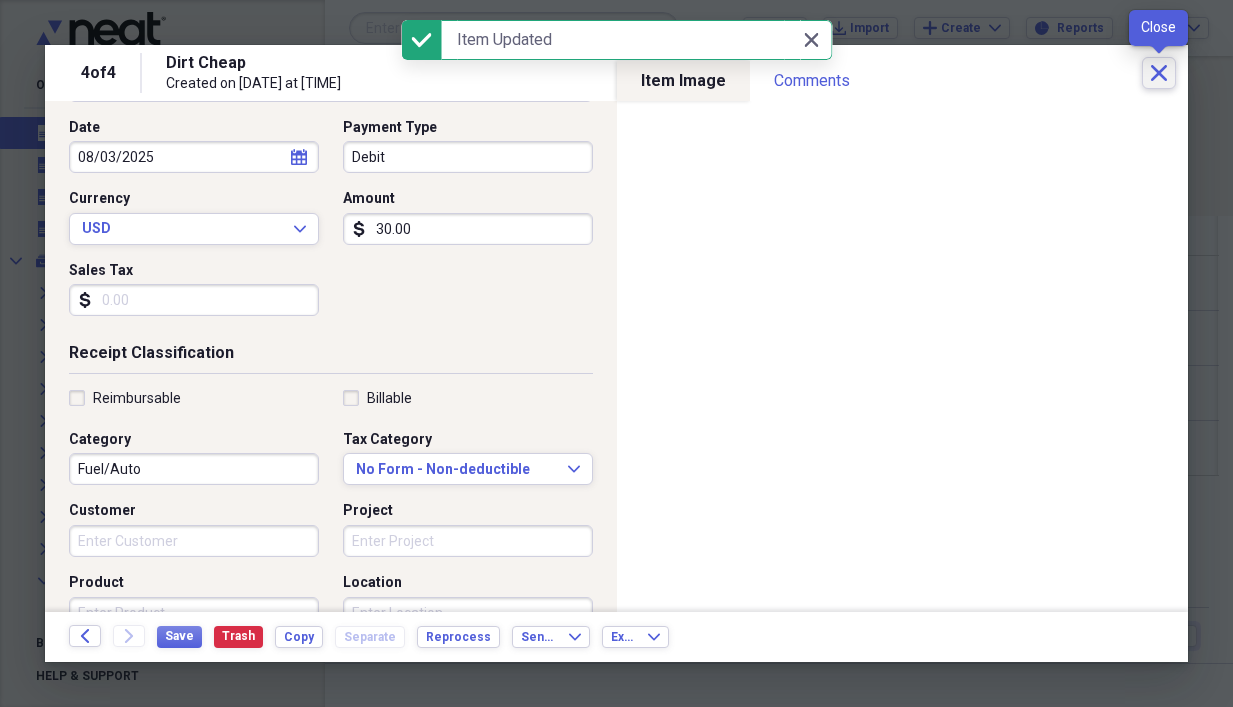 click on "Close" at bounding box center [1159, 73] 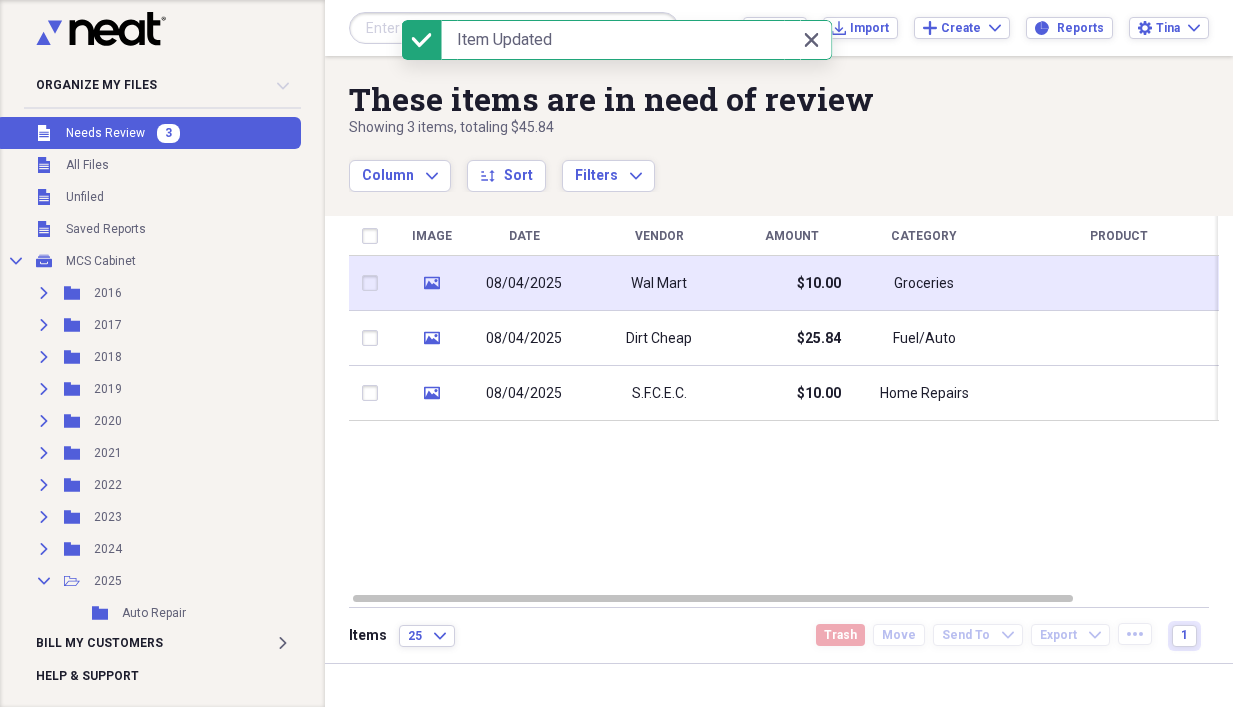 click on "08/04/2025" at bounding box center (524, 283) 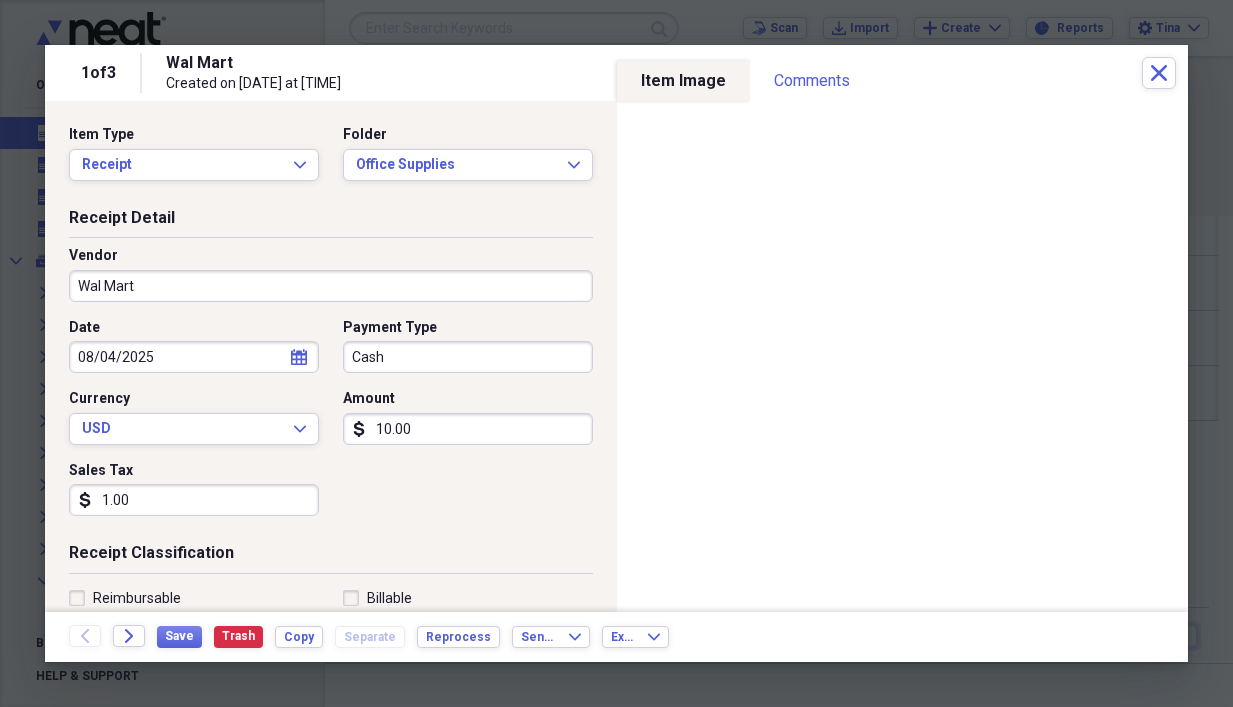 click on "10.00" at bounding box center (468, 429) 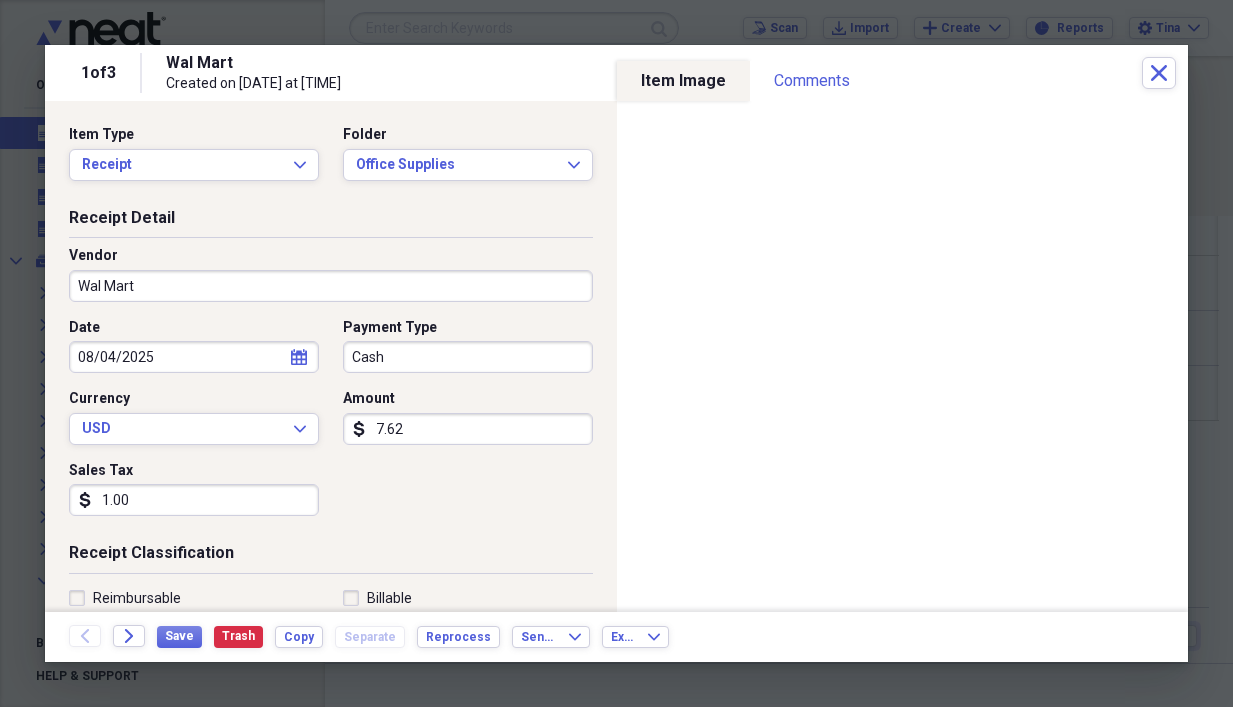 type on "7.62" 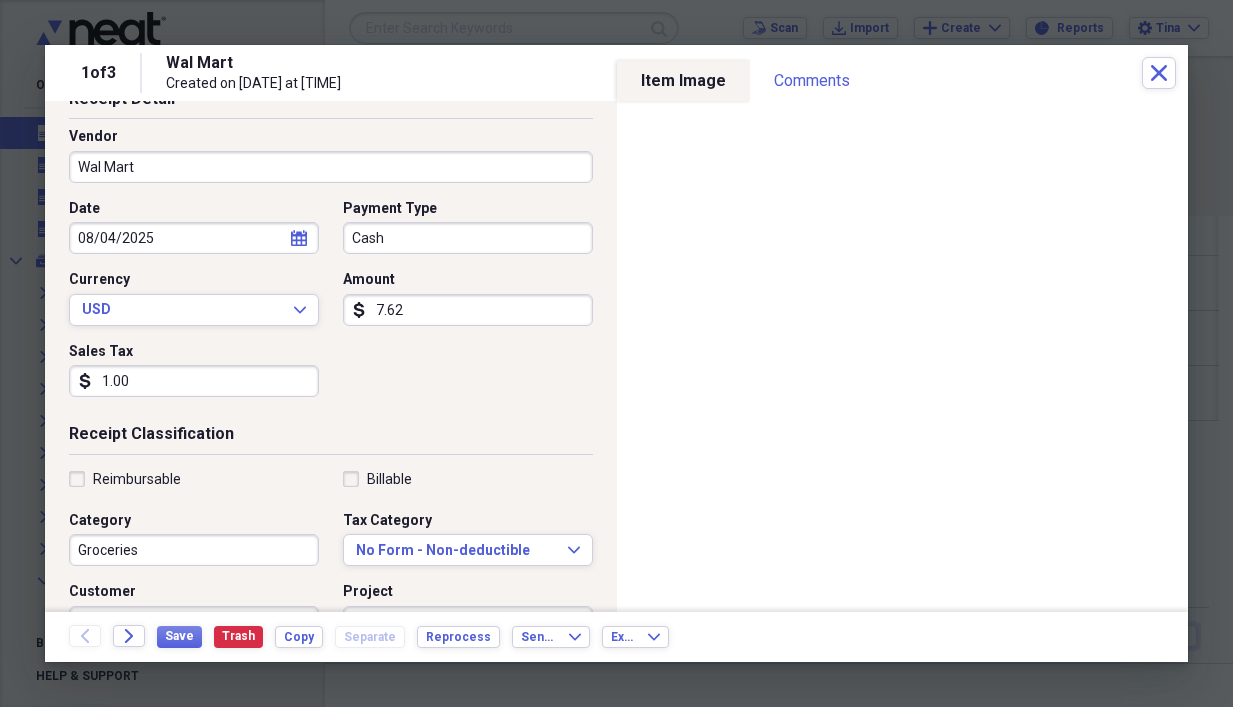 scroll, scrollTop: 200, scrollLeft: 0, axis: vertical 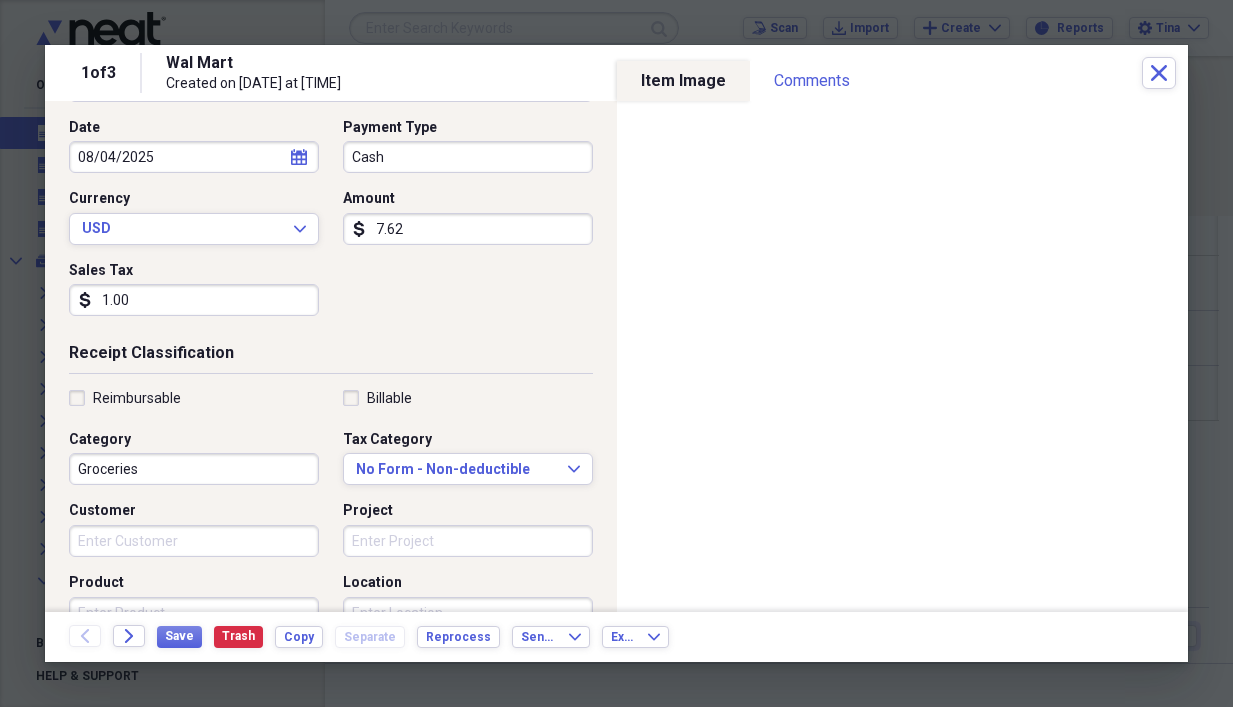 click on "Groceries" at bounding box center (194, 469) 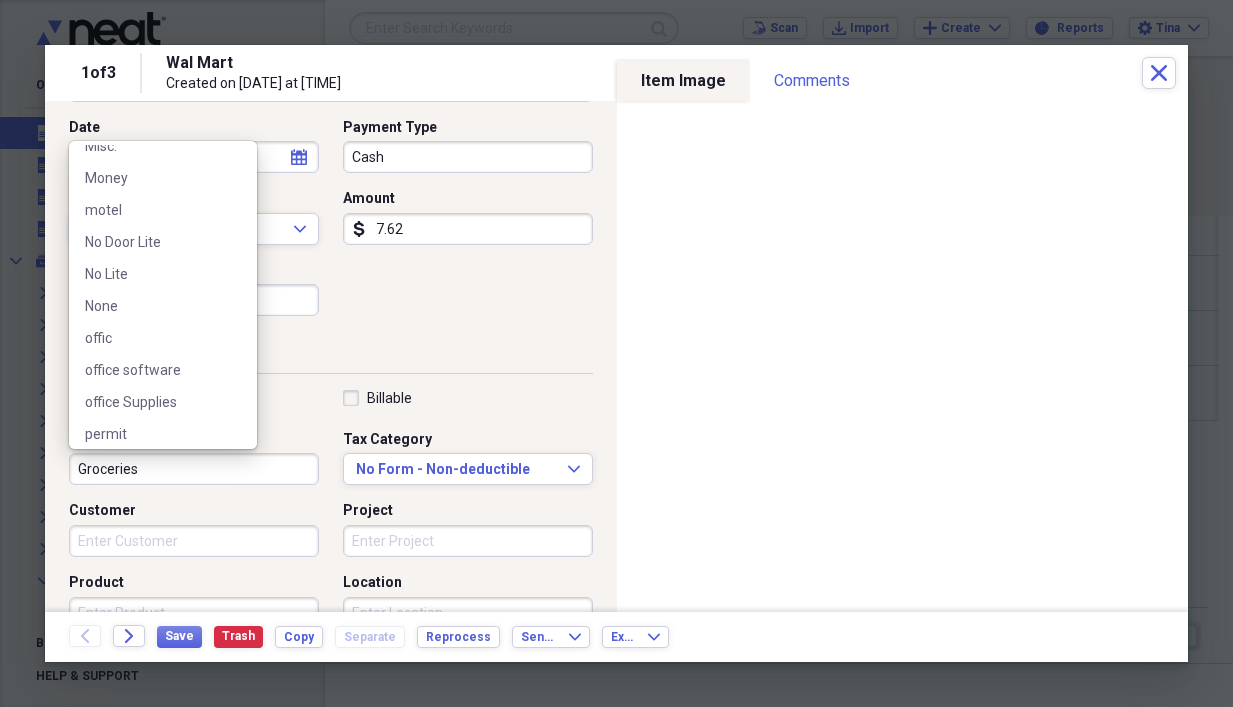 scroll, scrollTop: 1597, scrollLeft: 0, axis: vertical 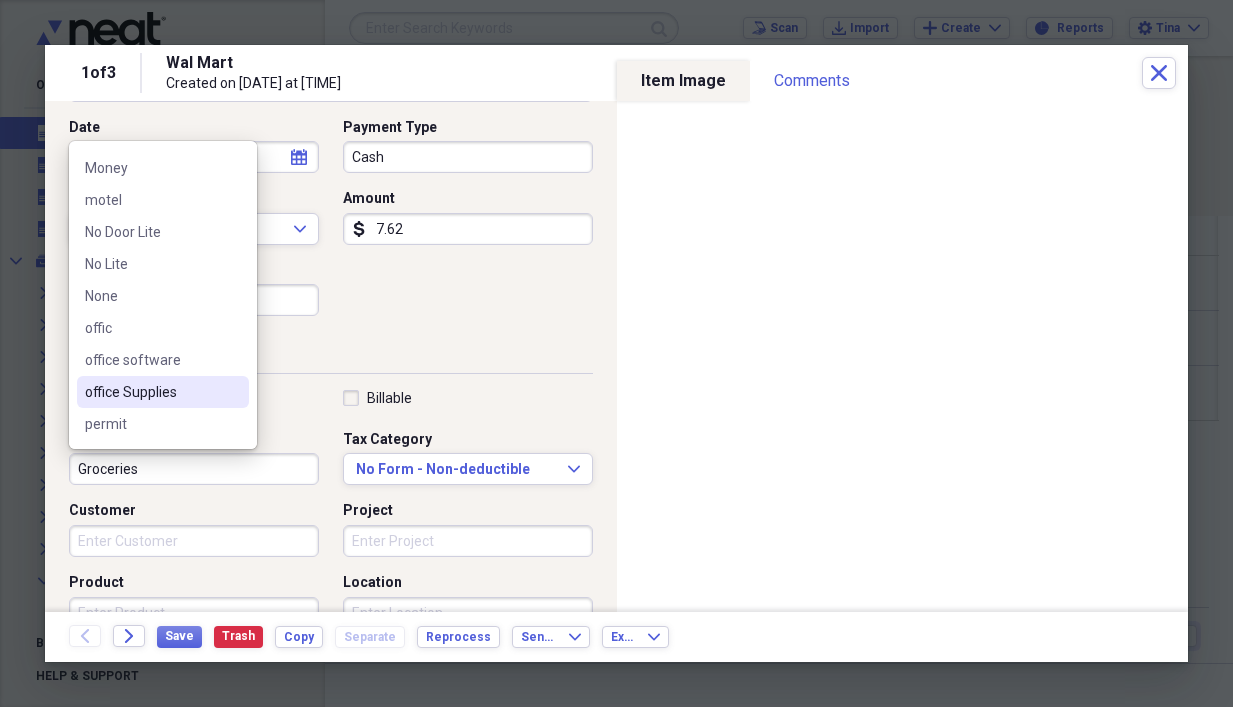 click on "office Supplies" at bounding box center (151, 392) 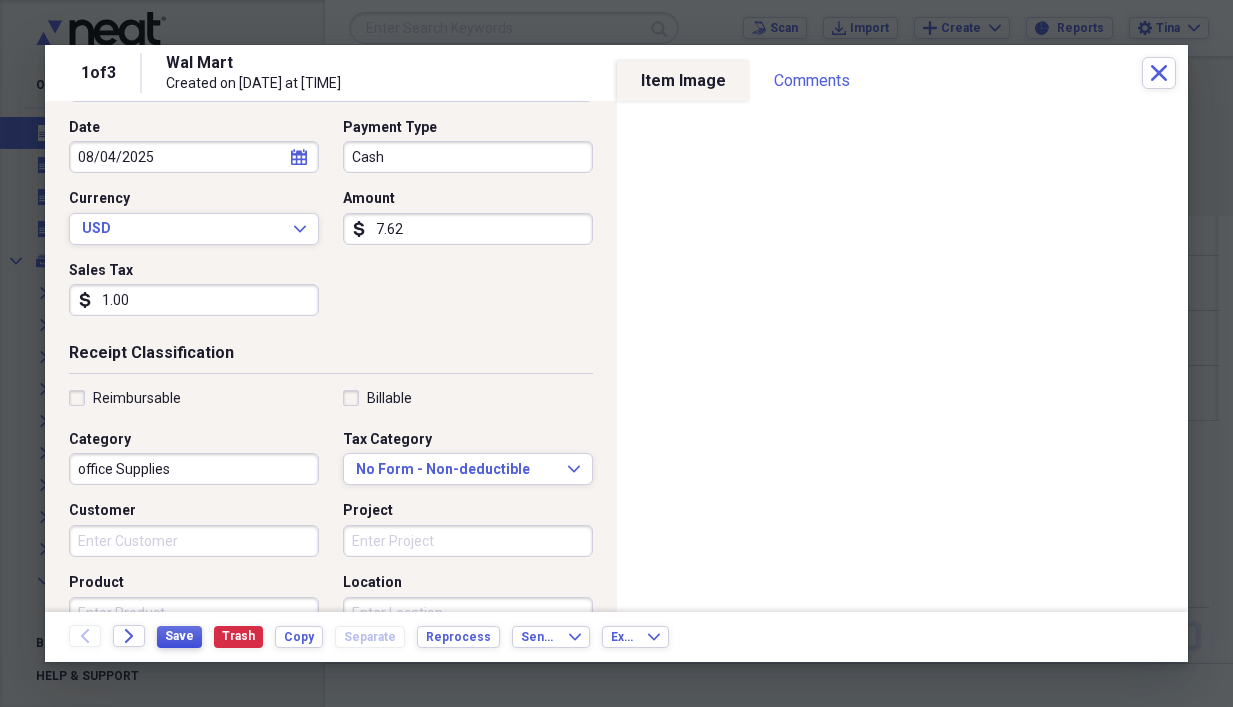 drag, startPoint x: 176, startPoint y: 649, endPoint x: 181, endPoint y: 638, distance: 12.083046 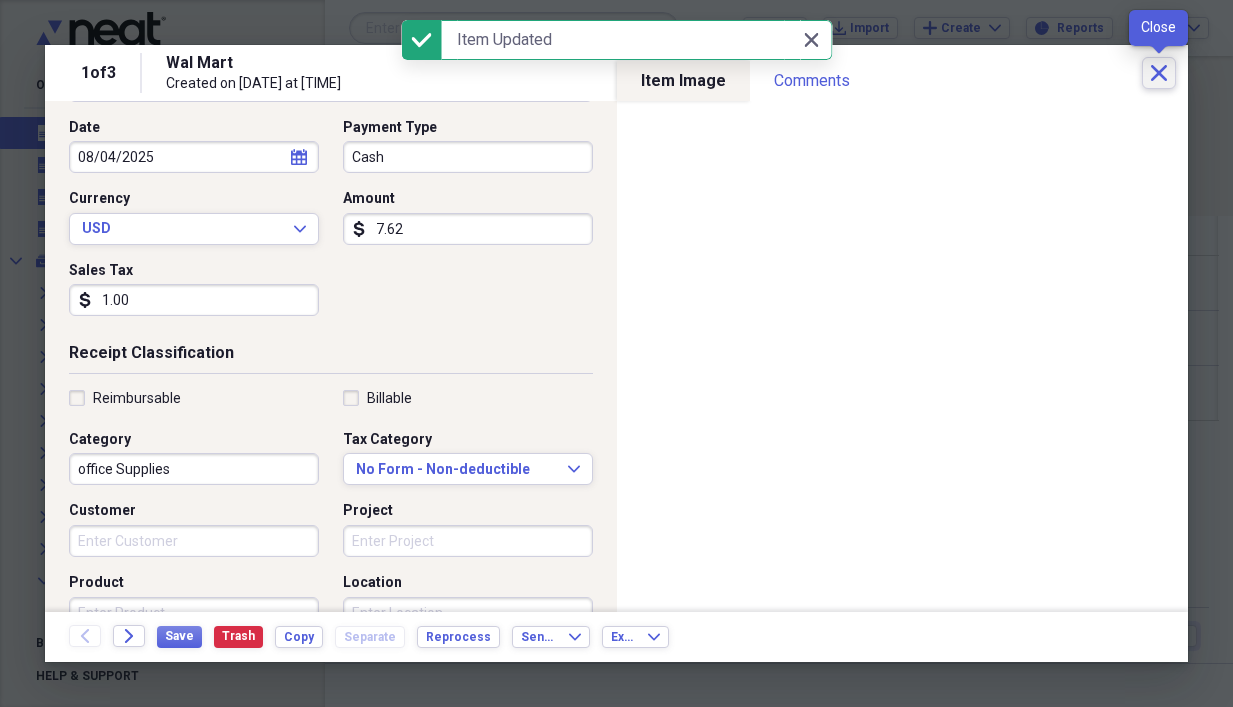 click on "Close" 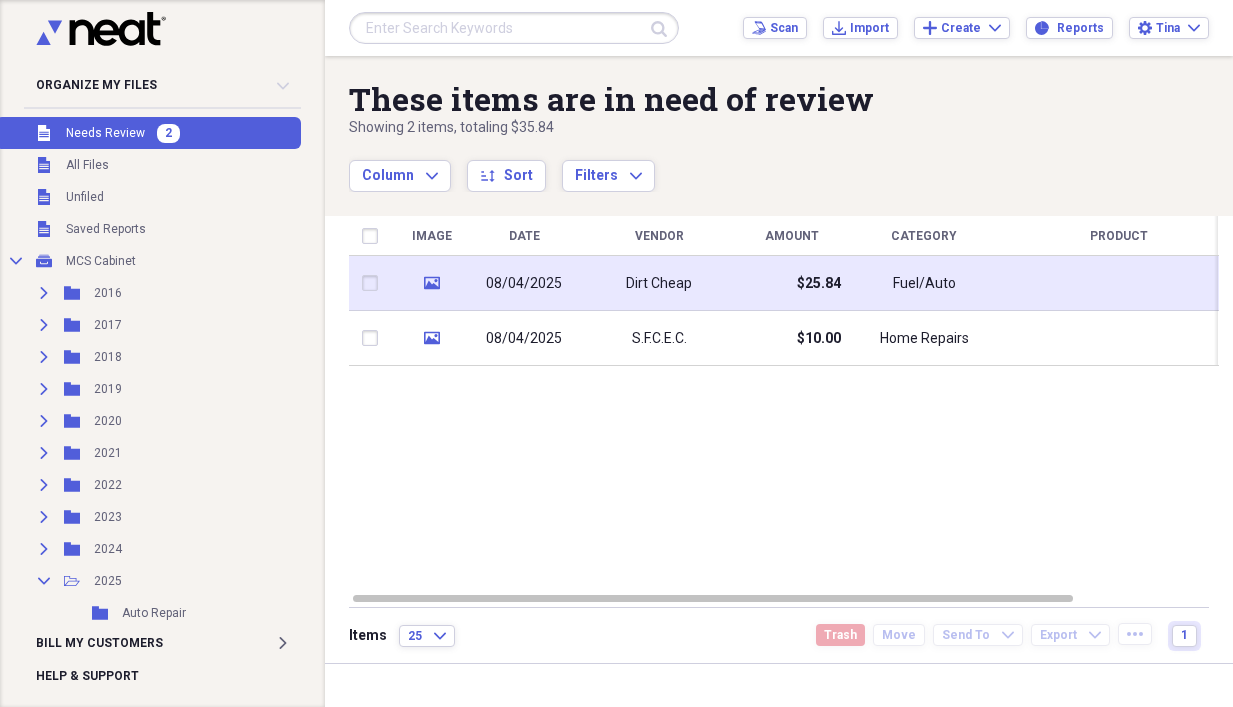 click on "08/04/2025" at bounding box center [524, 284] 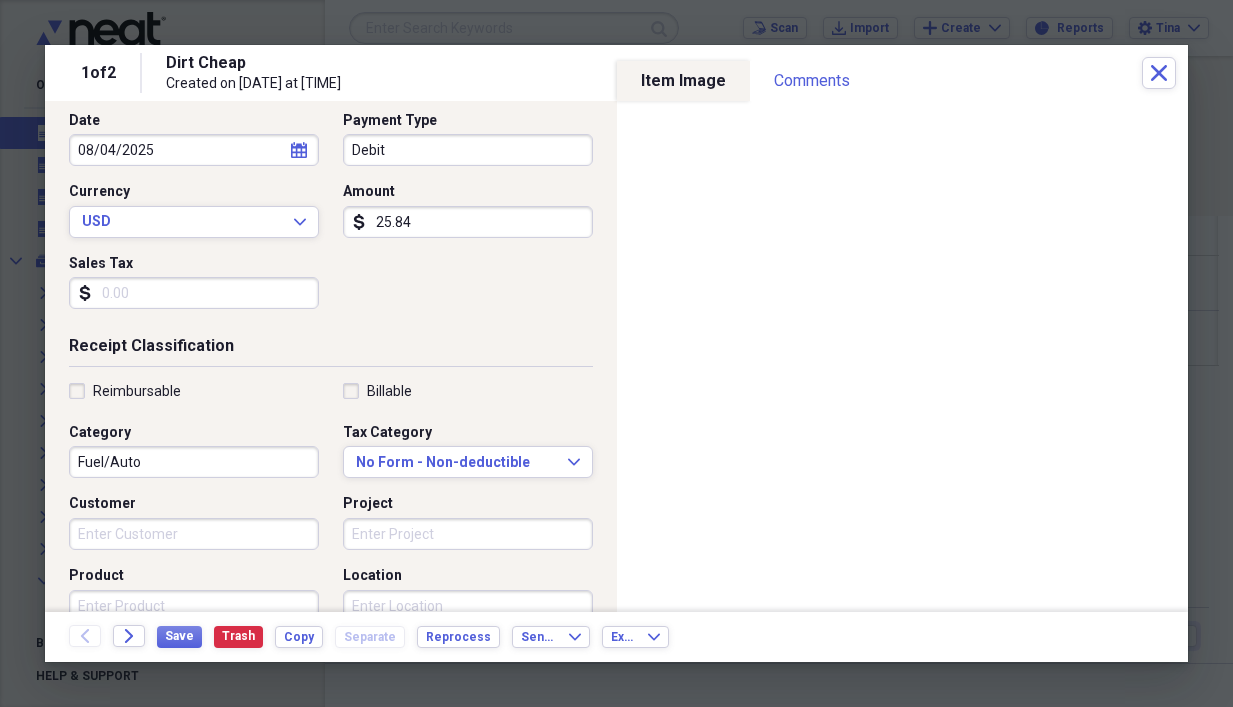 scroll, scrollTop: 300, scrollLeft: 0, axis: vertical 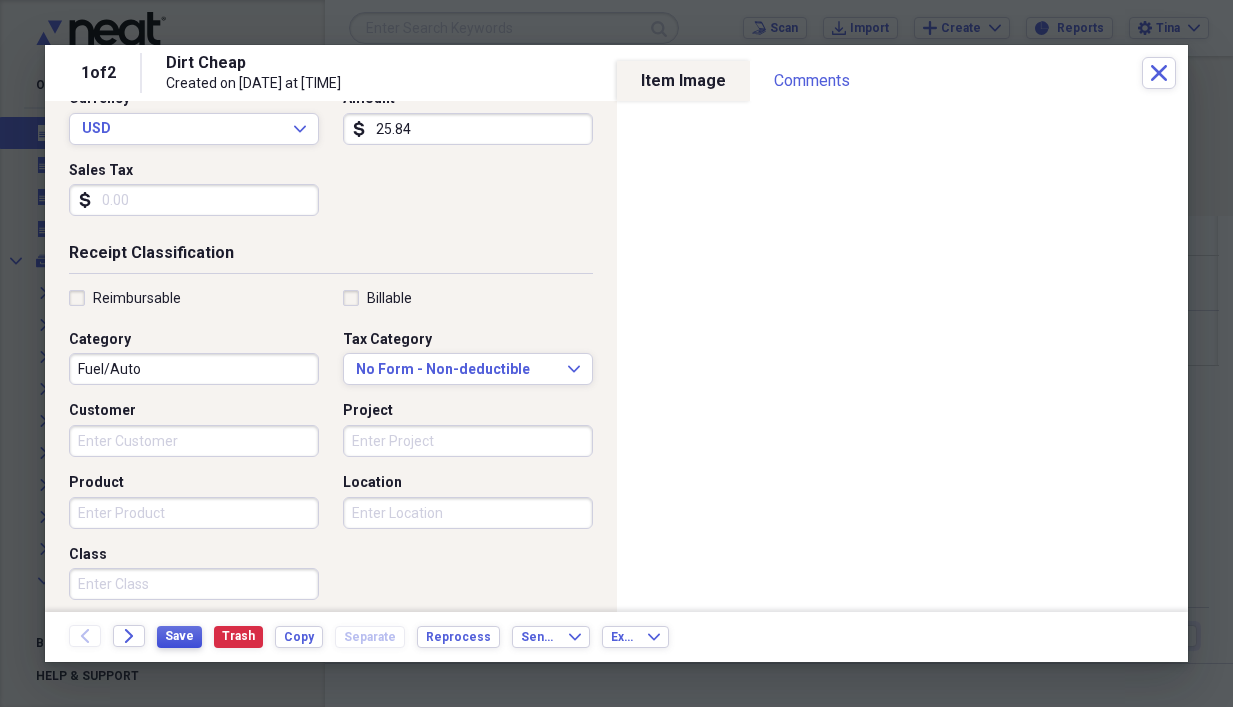 click on "Save" at bounding box center [179, 636] 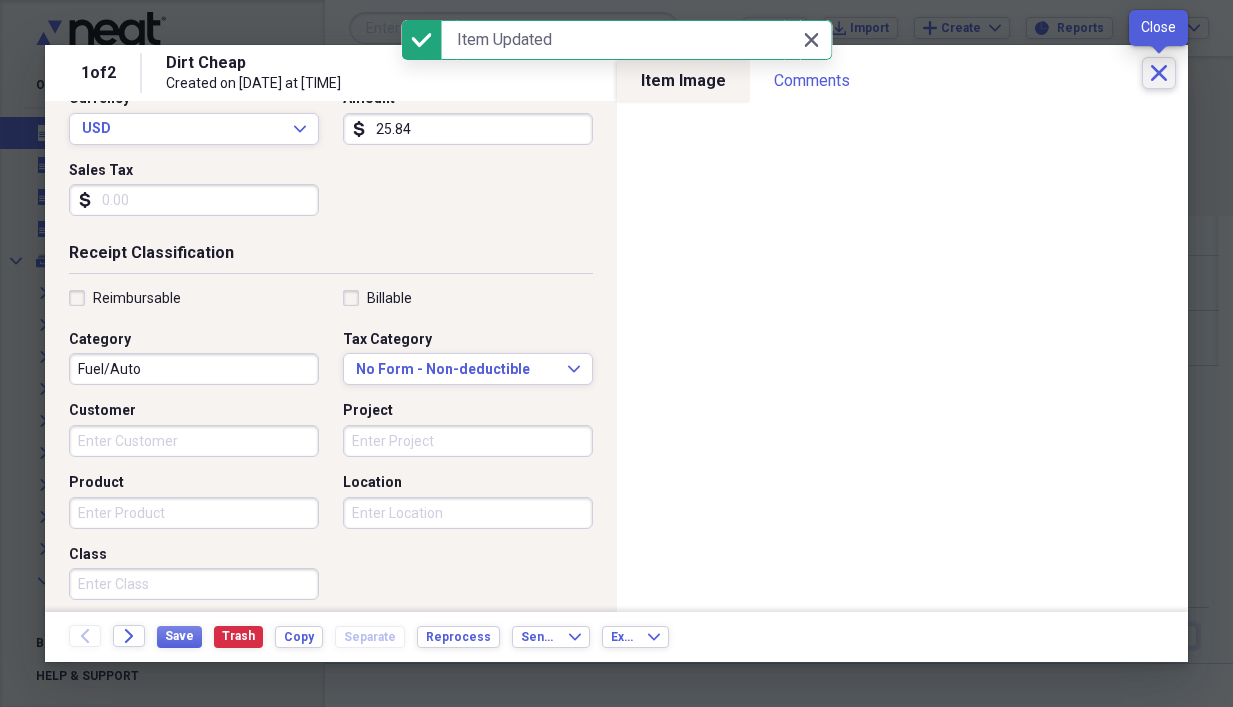 click 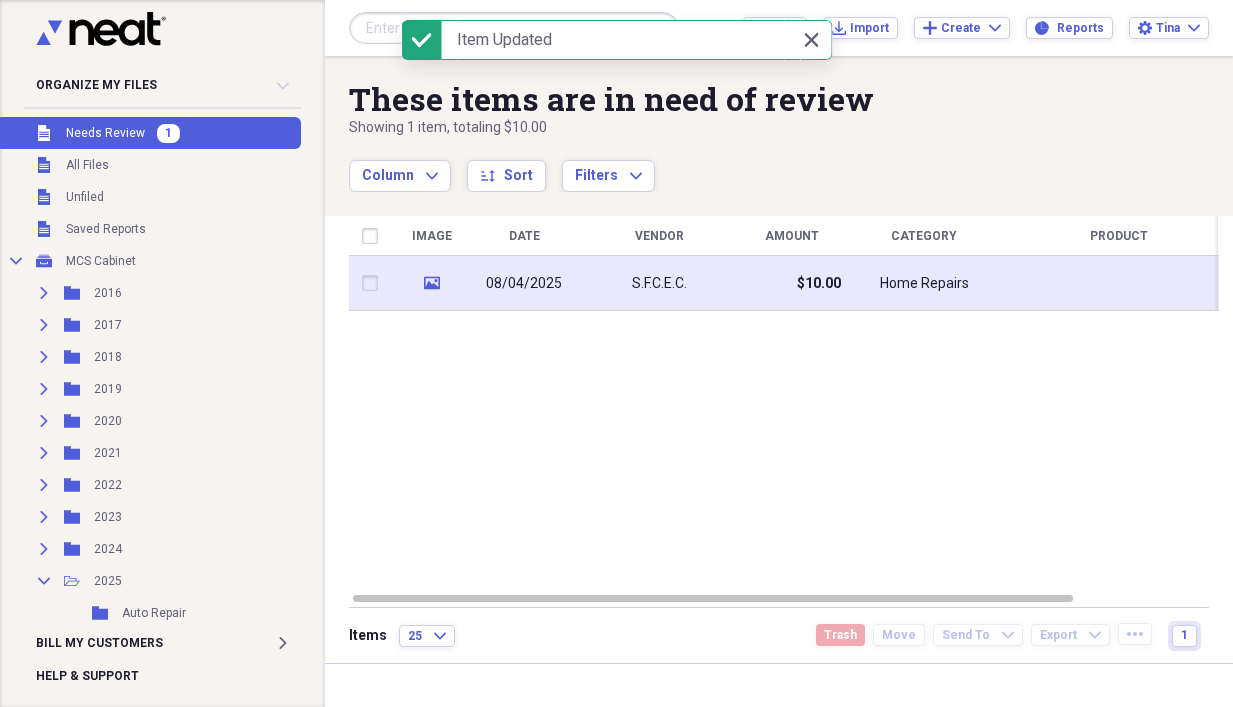 click on "08/04/2025" at bounding box center [524, 284] 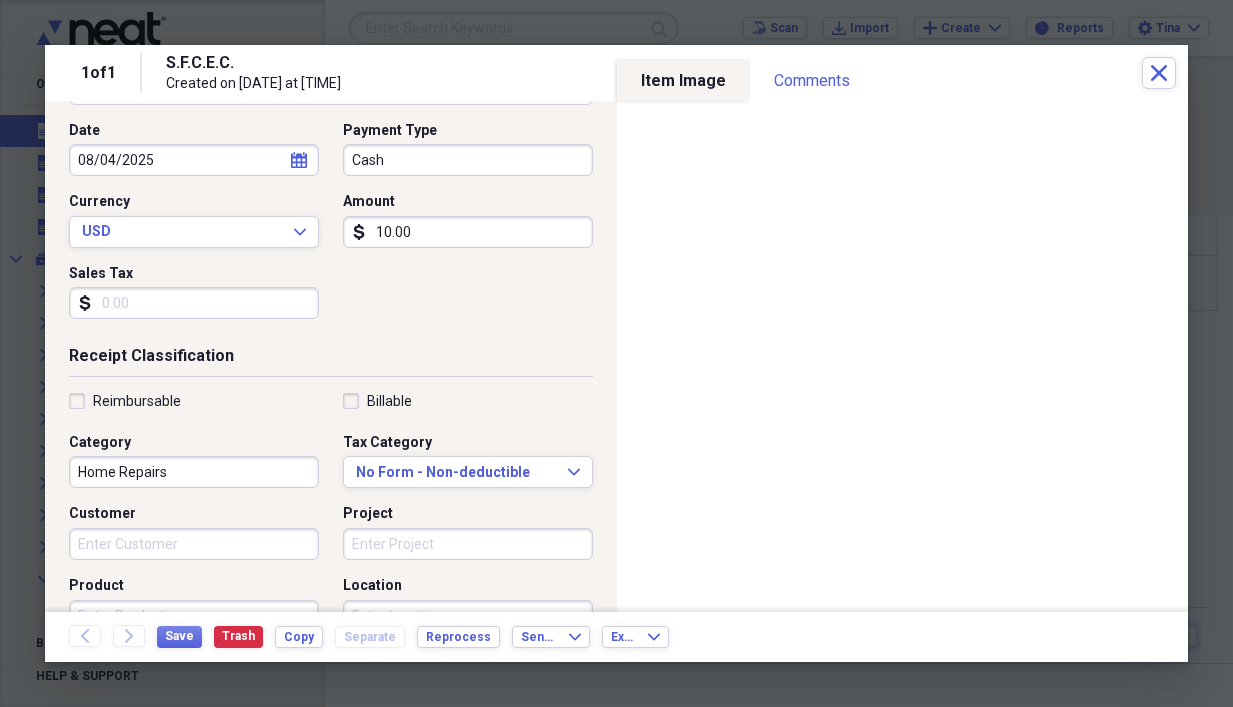 scroll, scrollTop: 200, scrollLeft: 0, axis: vertical 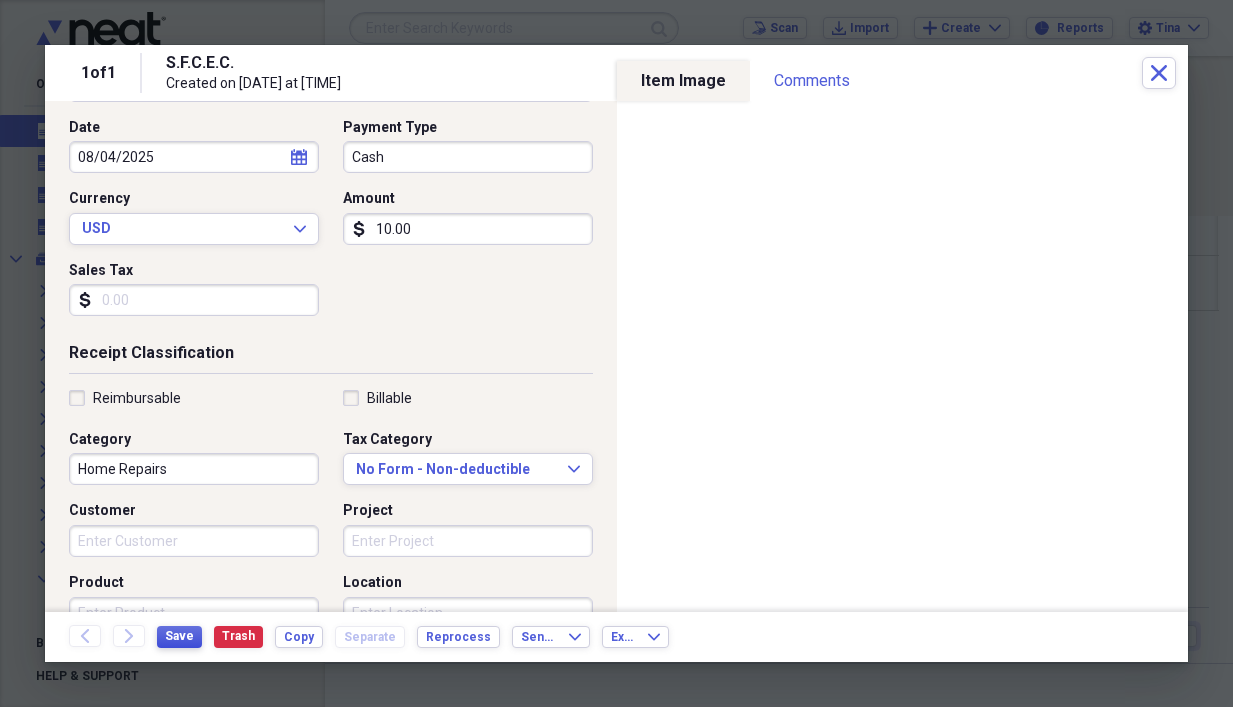 click on "Save" at bounding box center [179, 636] 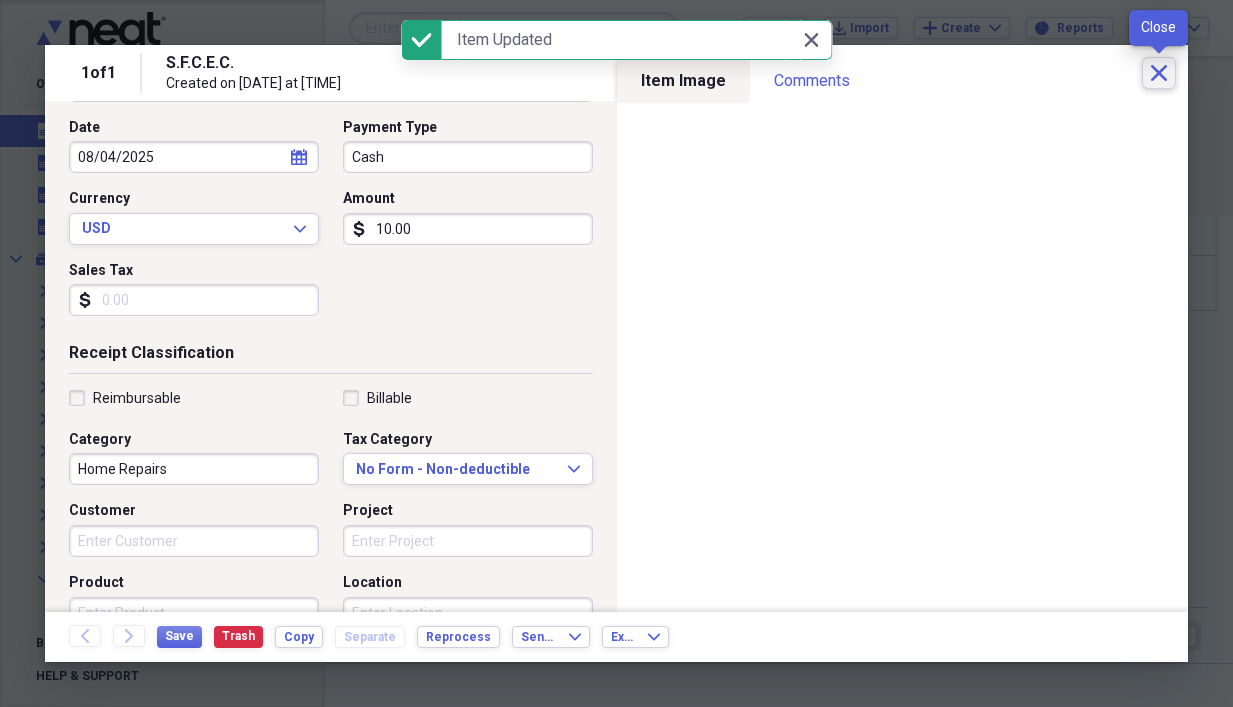 click 